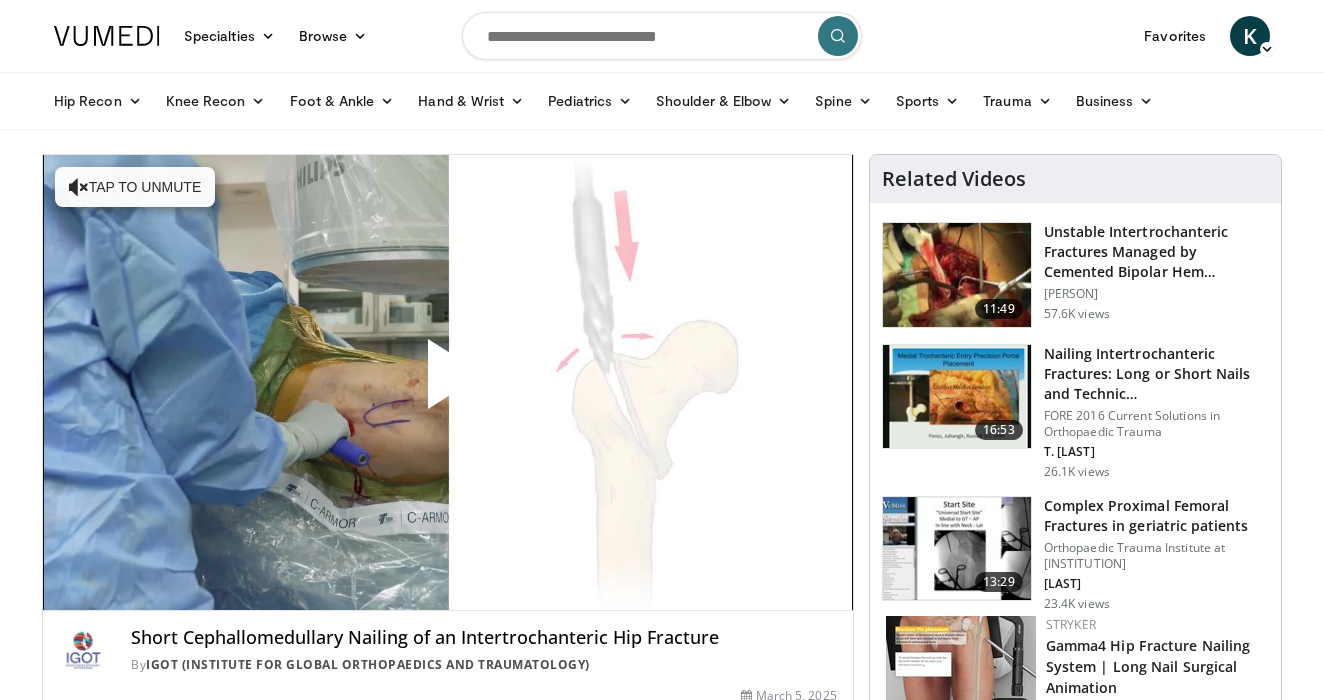 scroll, scrollTop: 0, scrollLeft: 0, axis: both 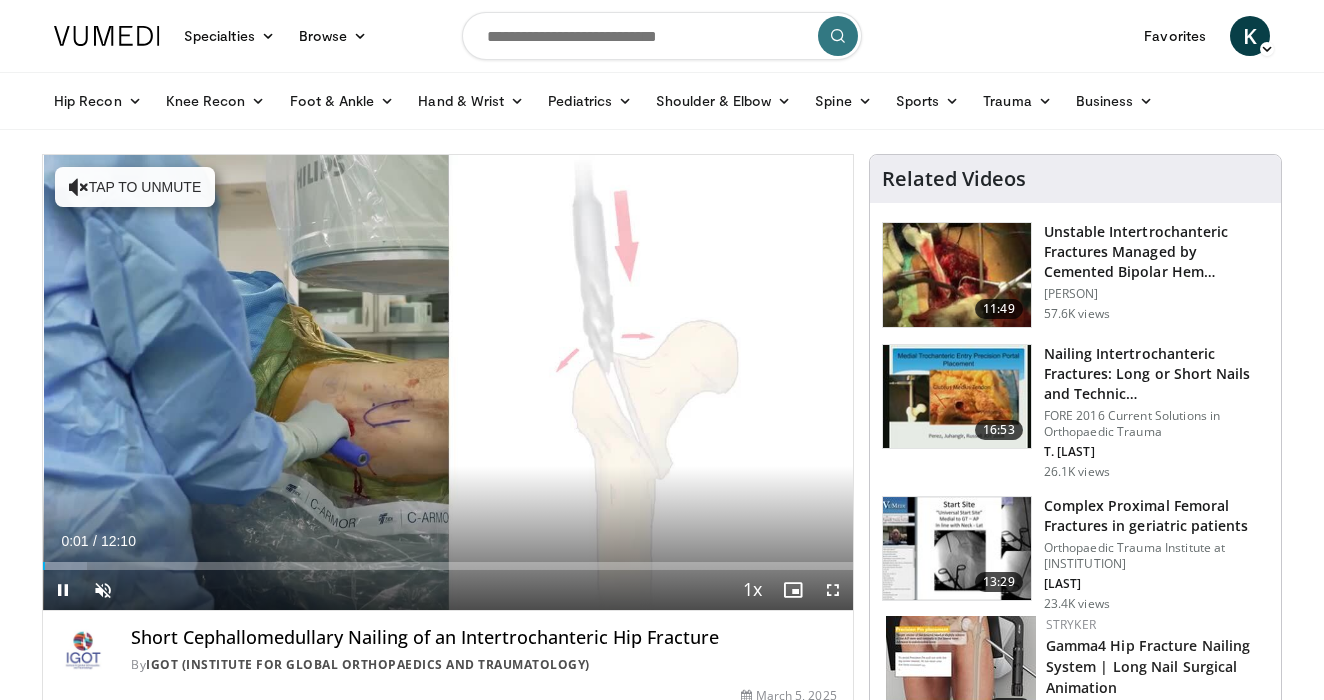 click at bounding box center (833, 590) 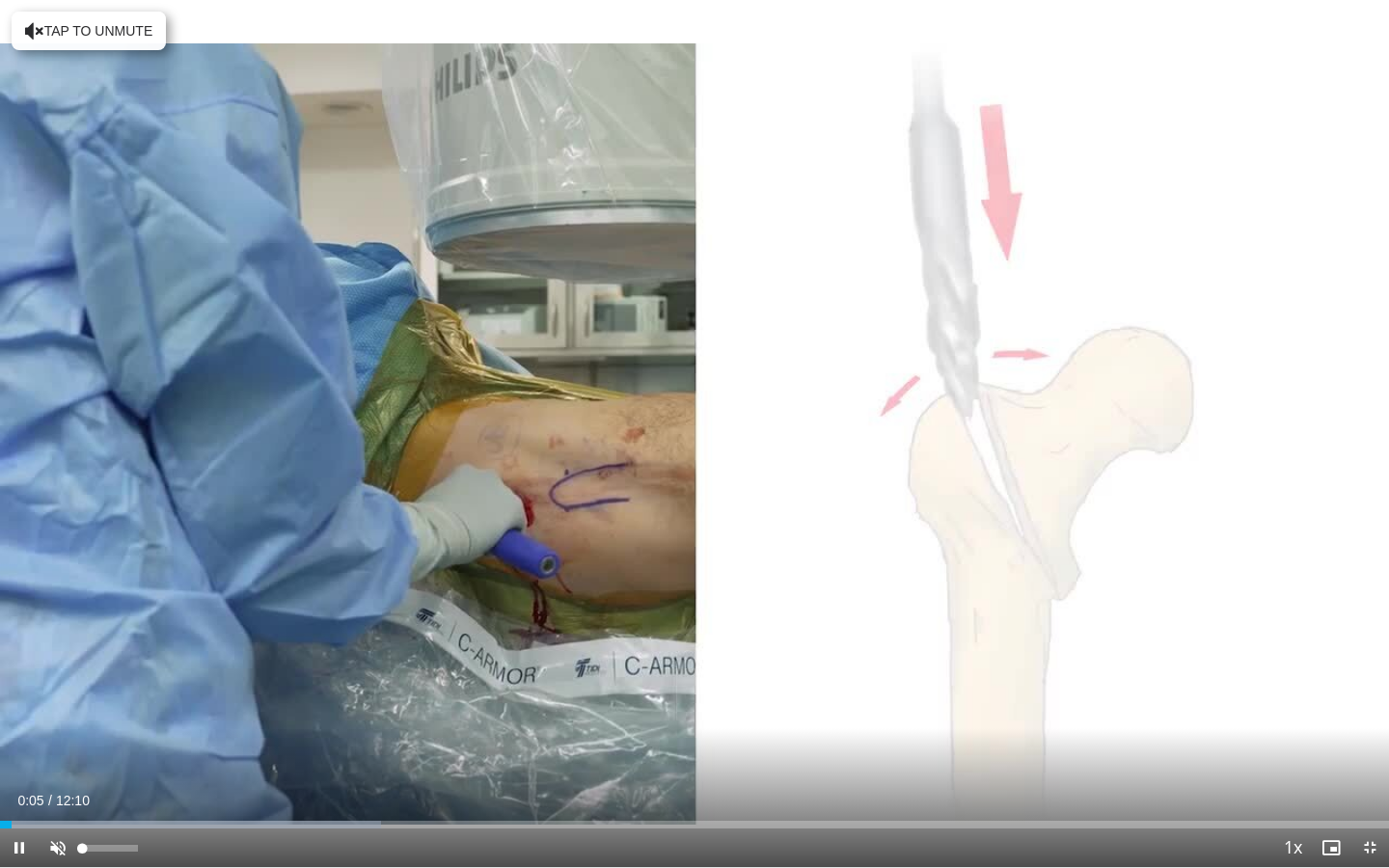 click at bounding box center [58, 848] 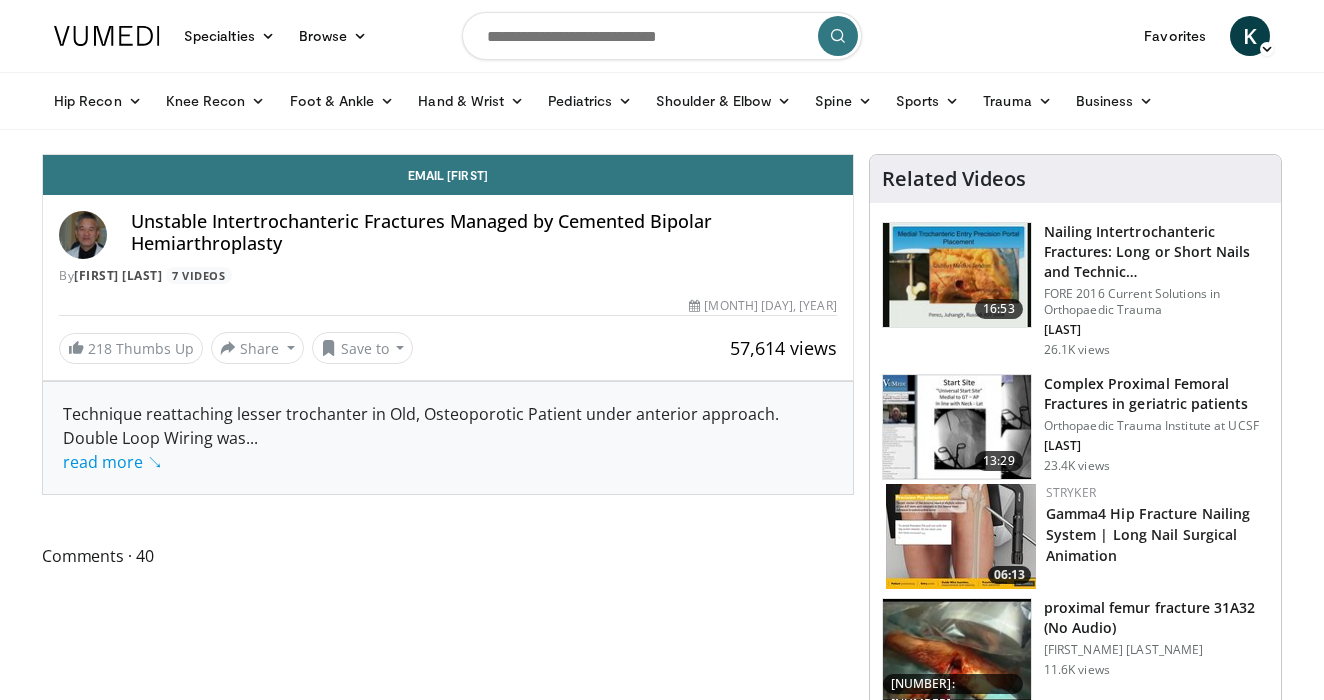 scroll, scrollTop: 0, scrollLeft: 0, axis: both 